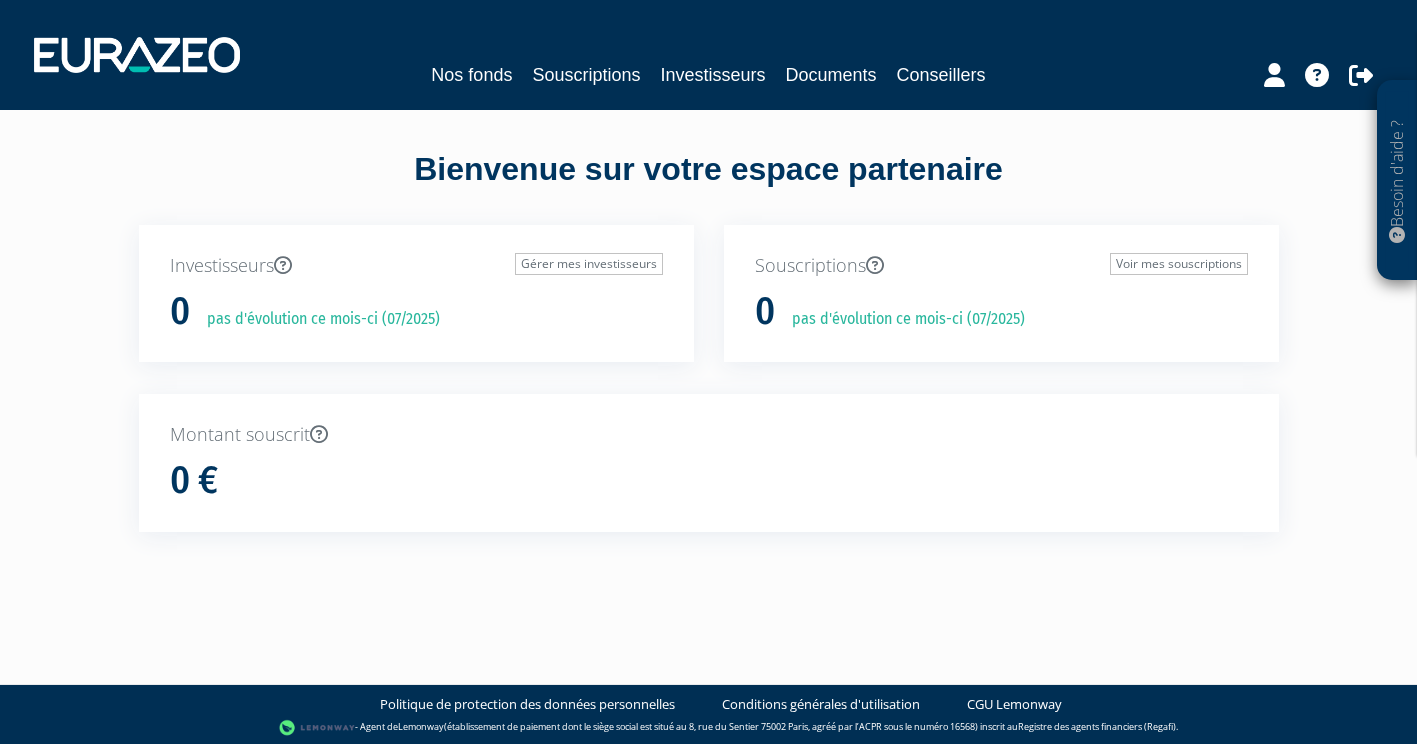 scroll, scrollTop: 0, scrollLeft: 0, axis: both 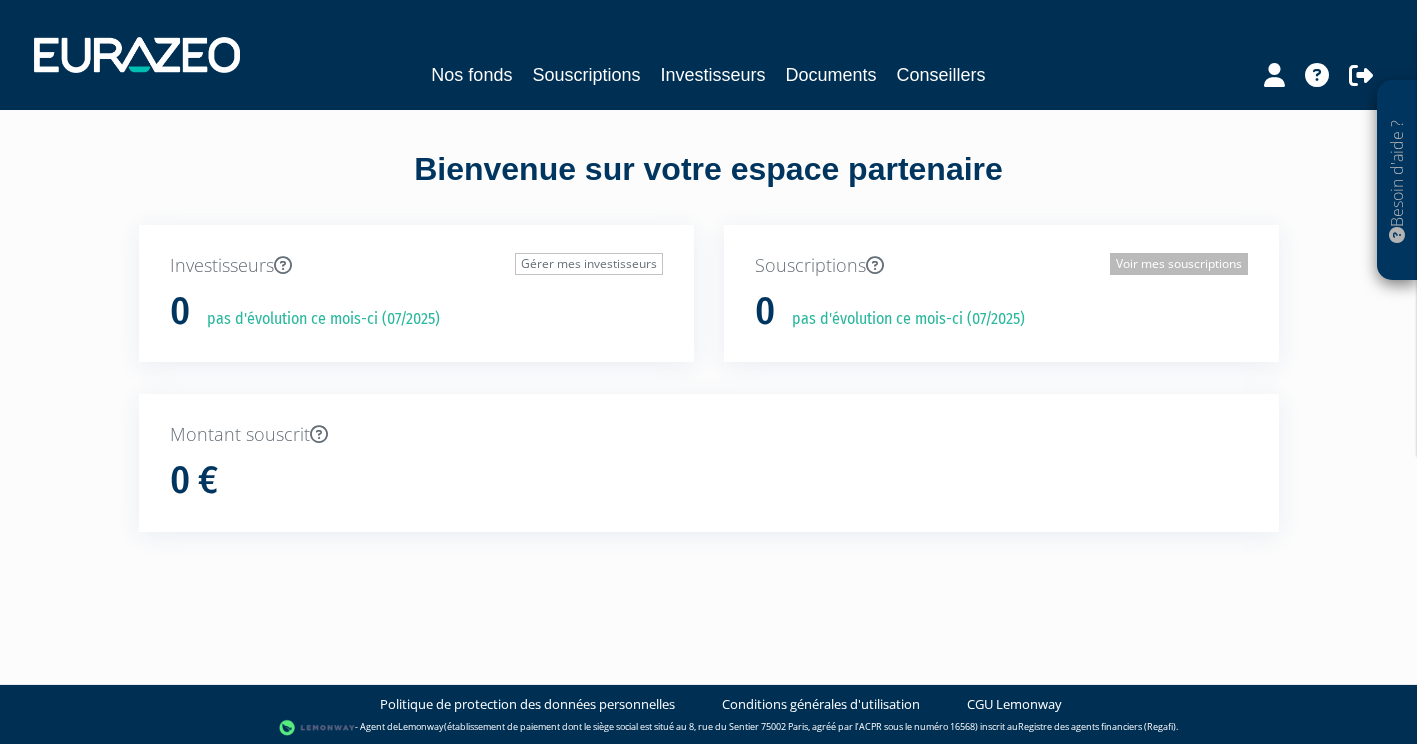 click on "Voir mes souscriptions" at bounding box center (1179, 264) 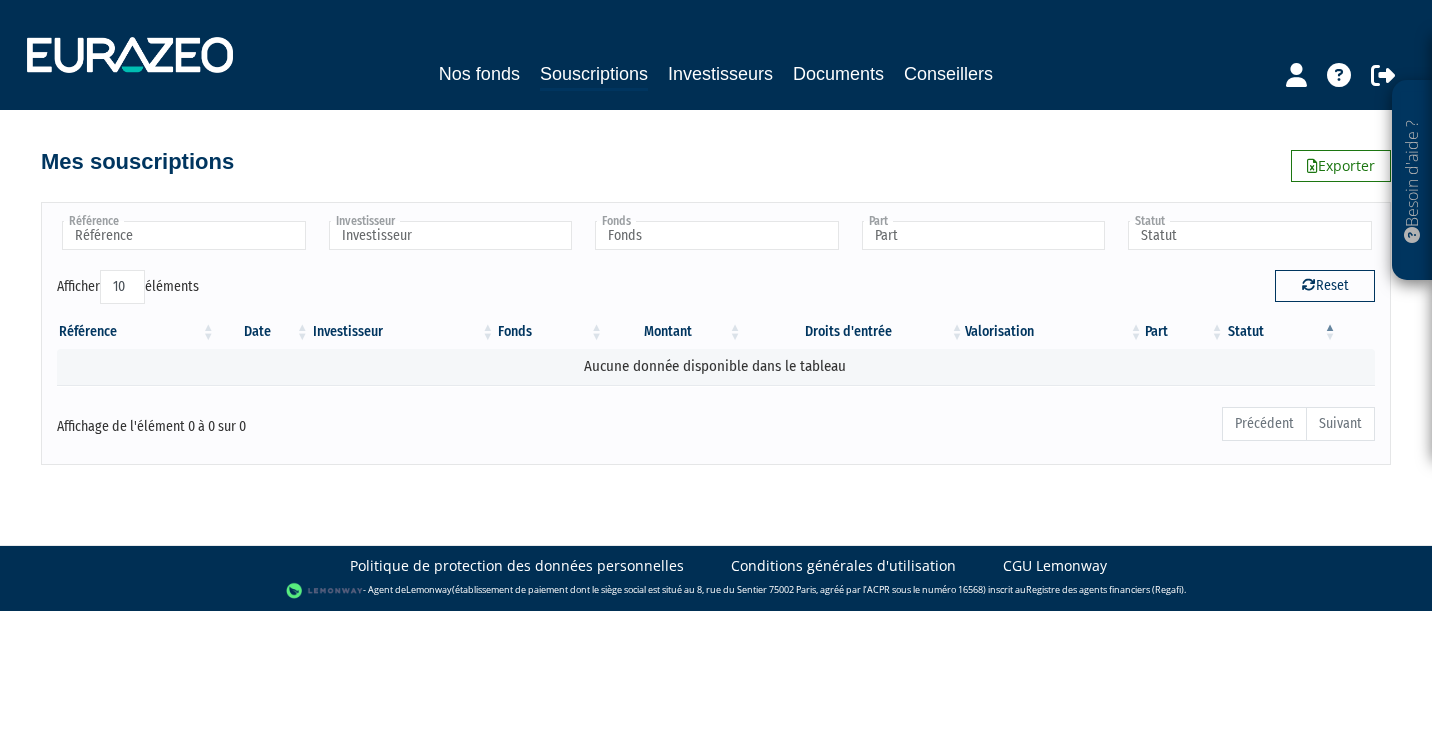scroll, scrollTop: 0, scrollLeft: 0, axis: both 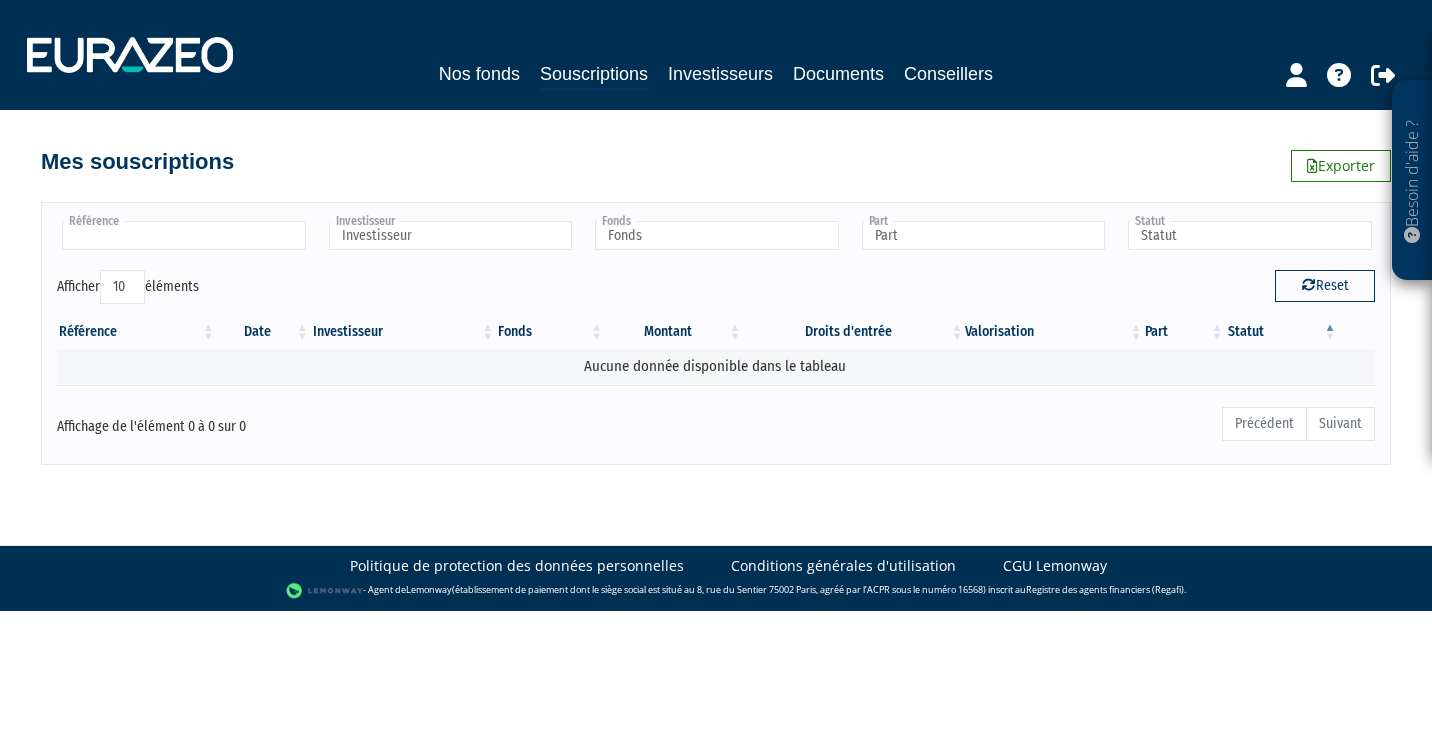 click at bounding box center [184, 235] 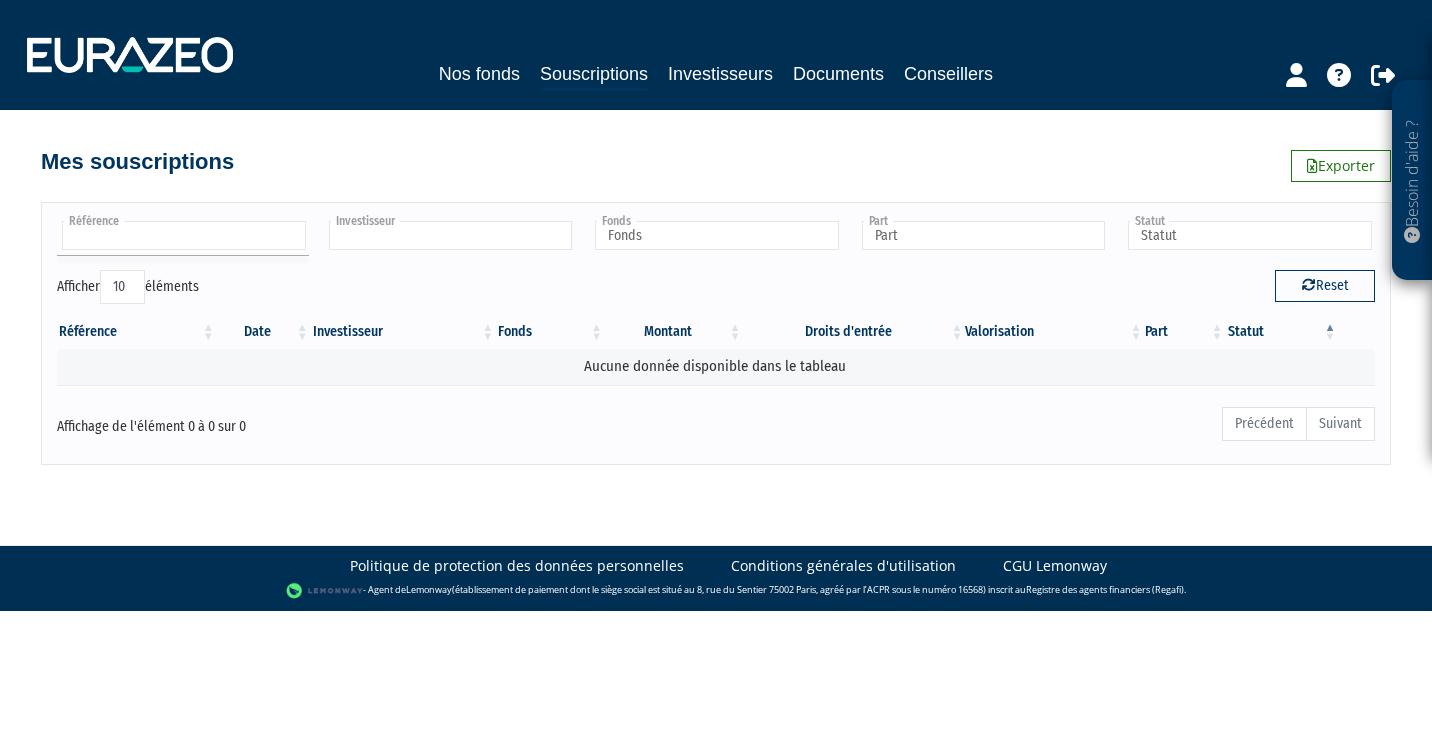 click at bounding box center [184, 235] 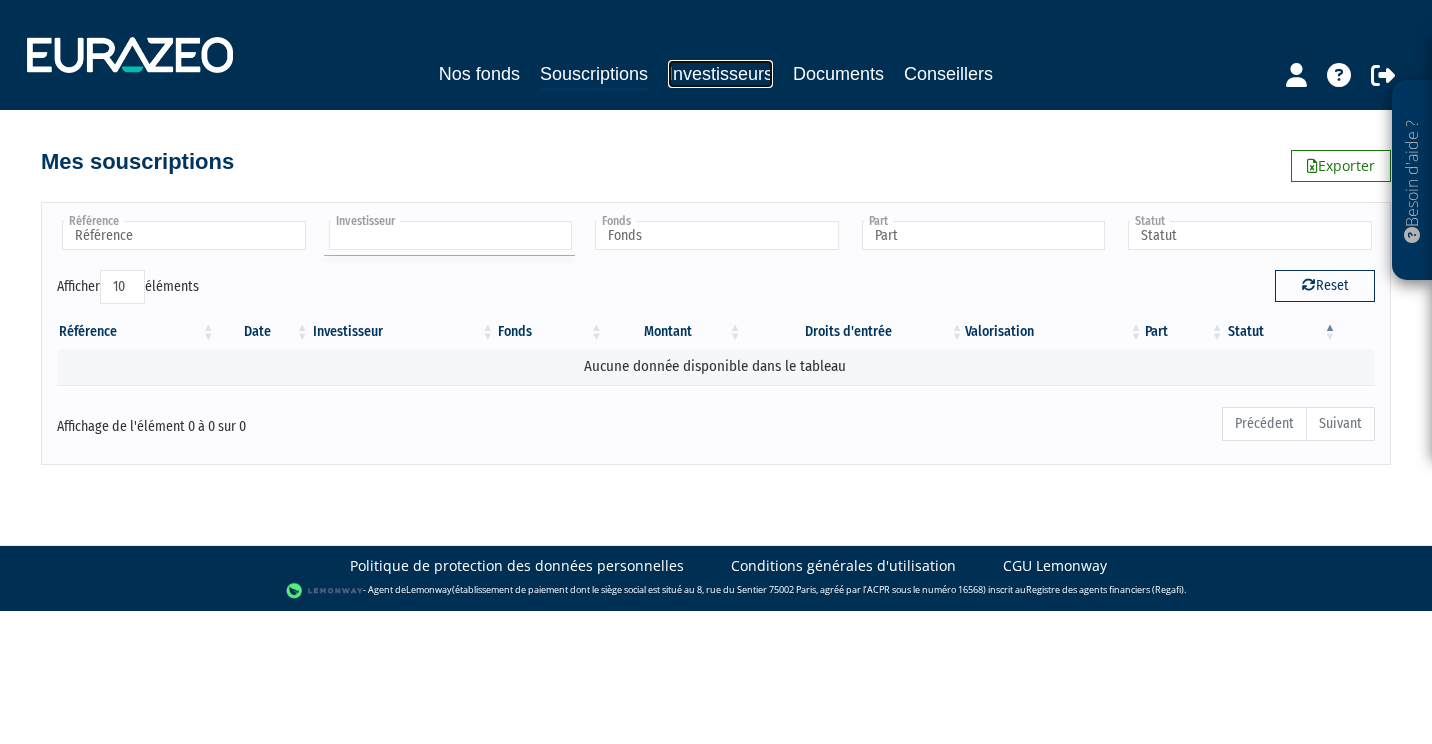 click on "Investisseurs" at bounding box center (720, 74) 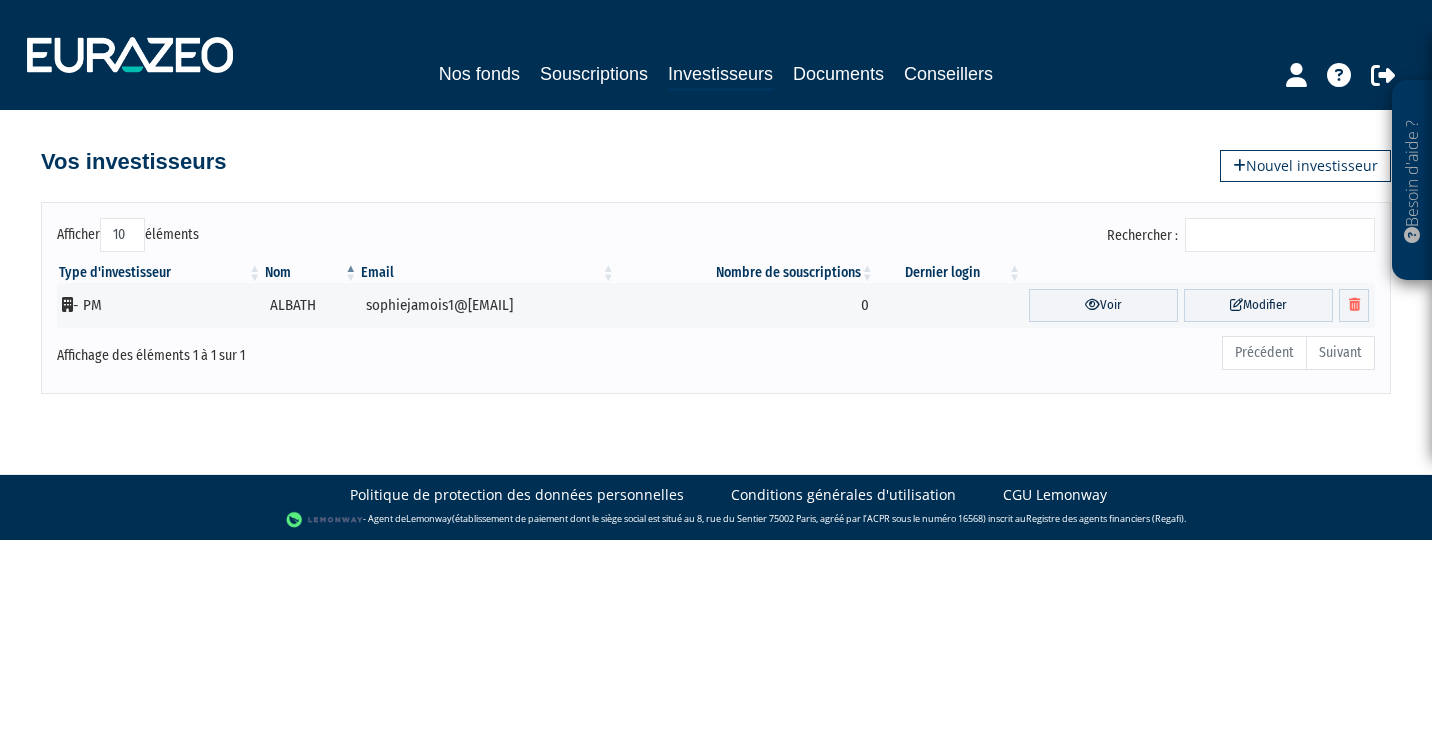 scroll, scrollTop: 0, scrollLeft: 0, axis: both 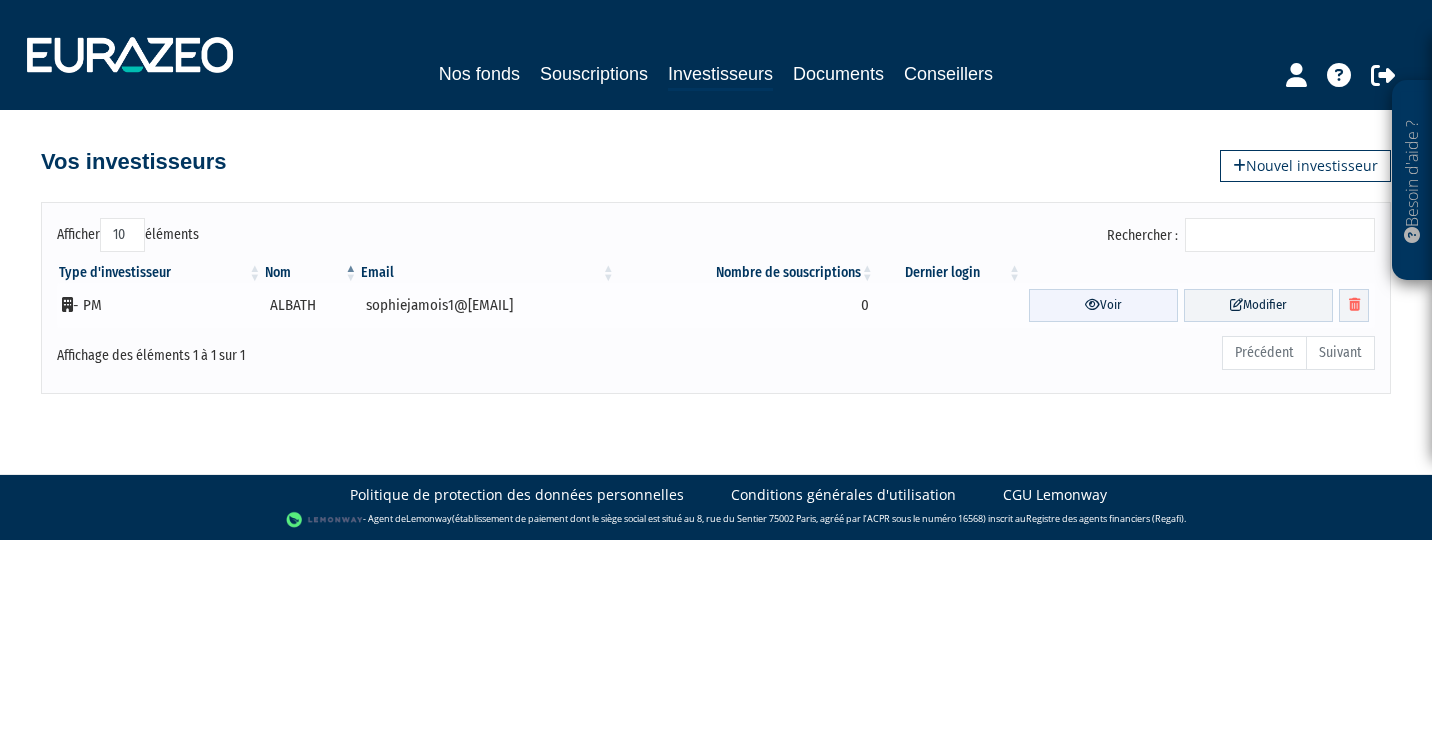 click on "Voir" at bounding box center [1103, 305] 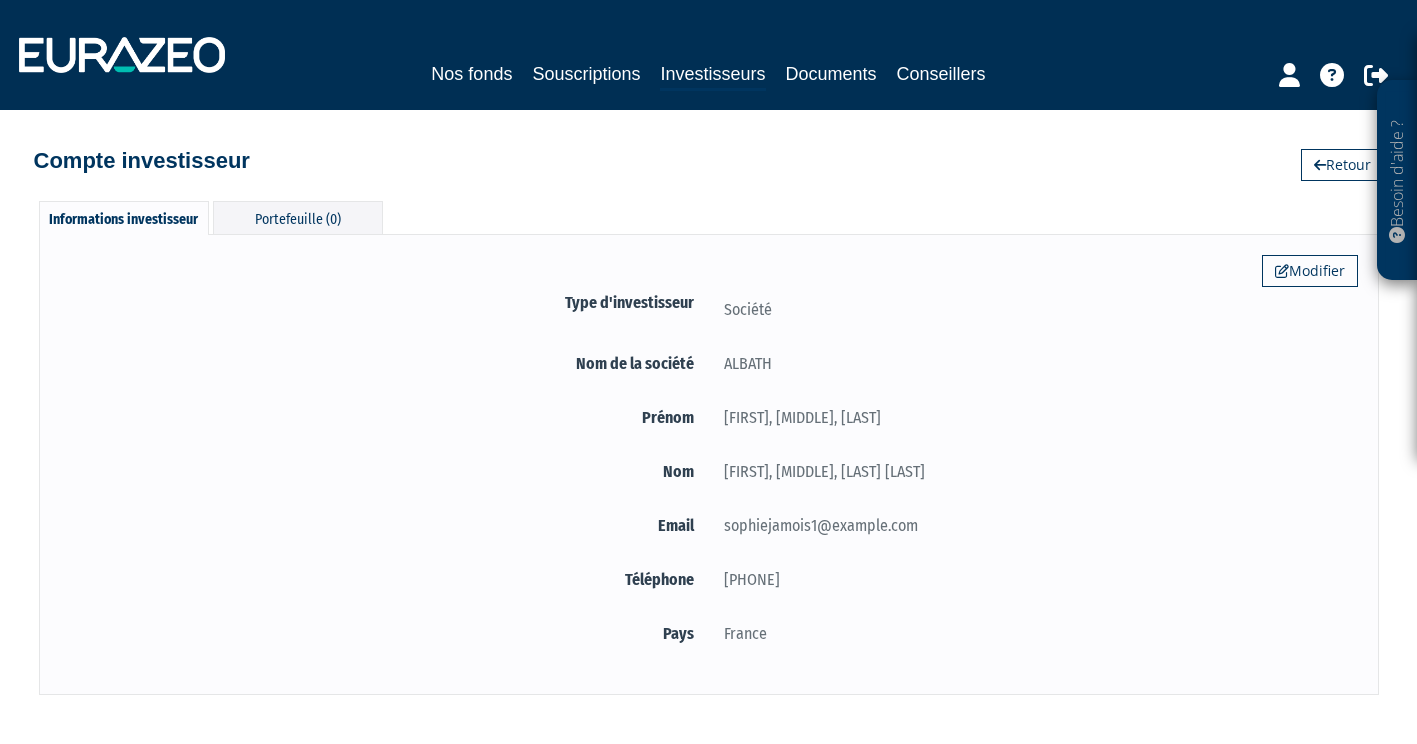 scroll, scrollTop: 0, scrollLeft: 0, axis: both 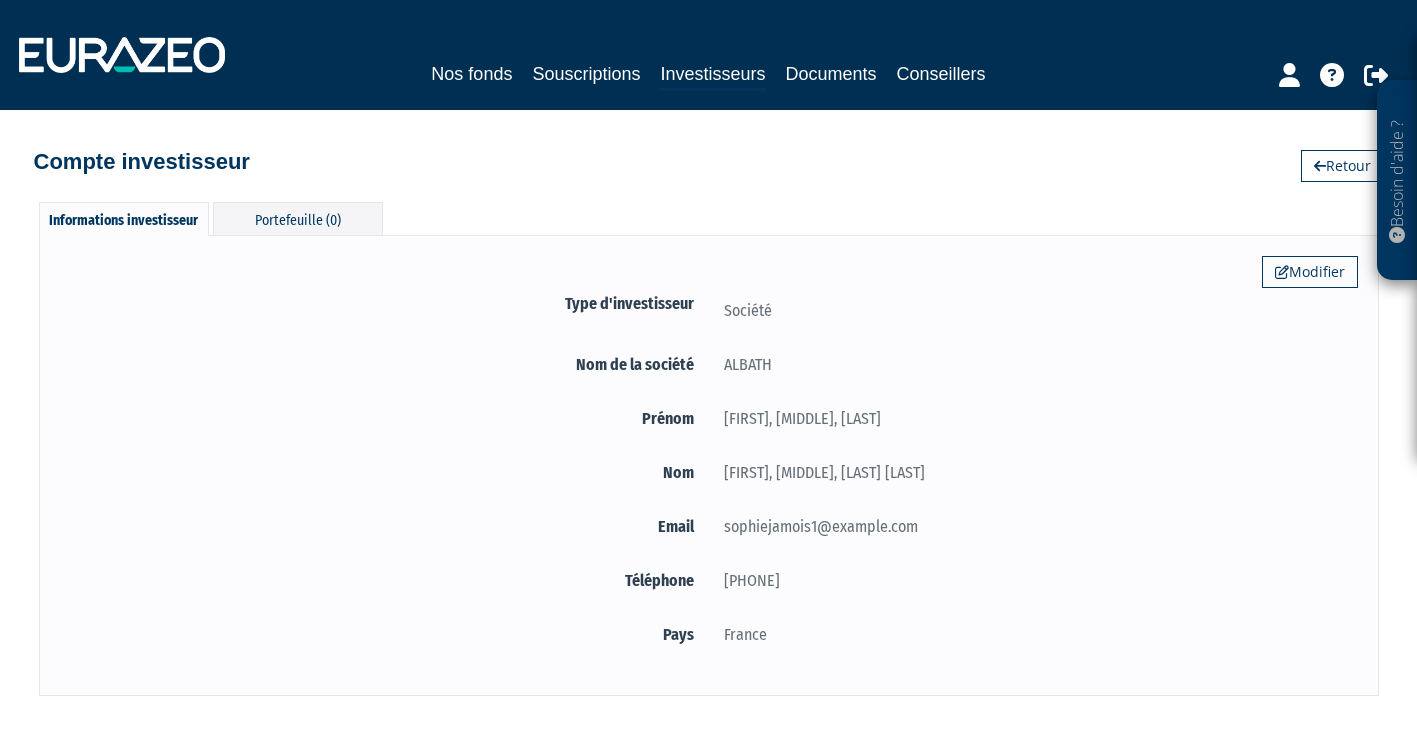 click on "Informations investisseur" at bounding box center [124, 219] 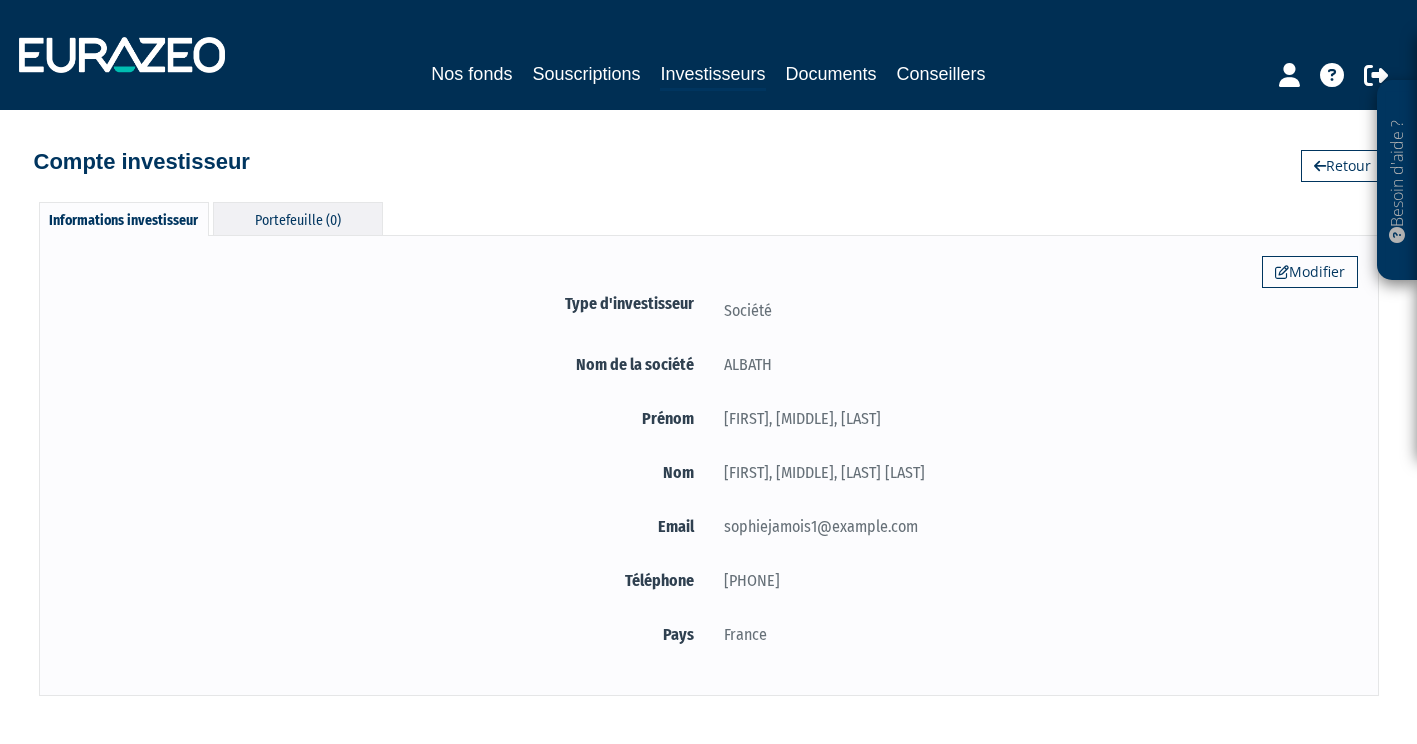 click on "Portefeuille (0)" at bounding box center [298, 218] 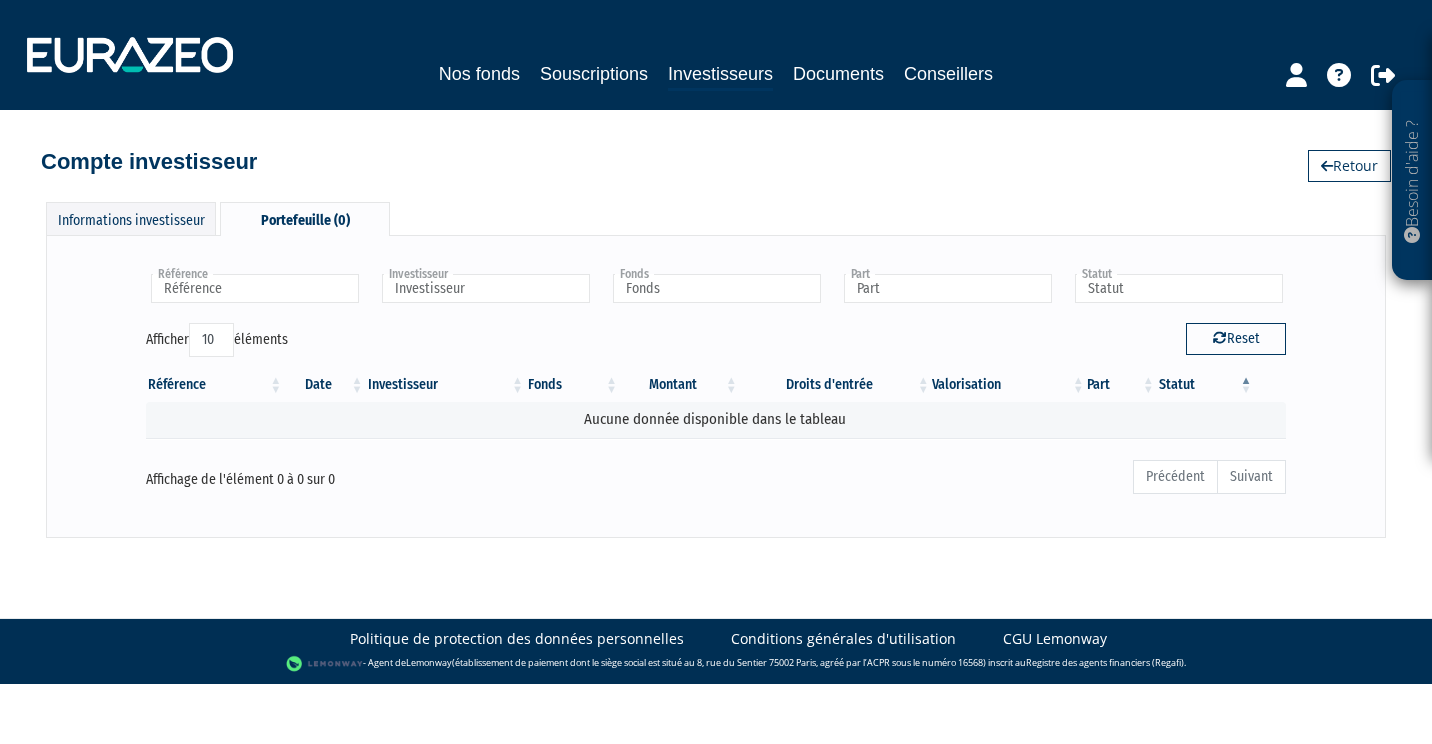 click on "Droits d'entrée" at bounding box center [836, 385] 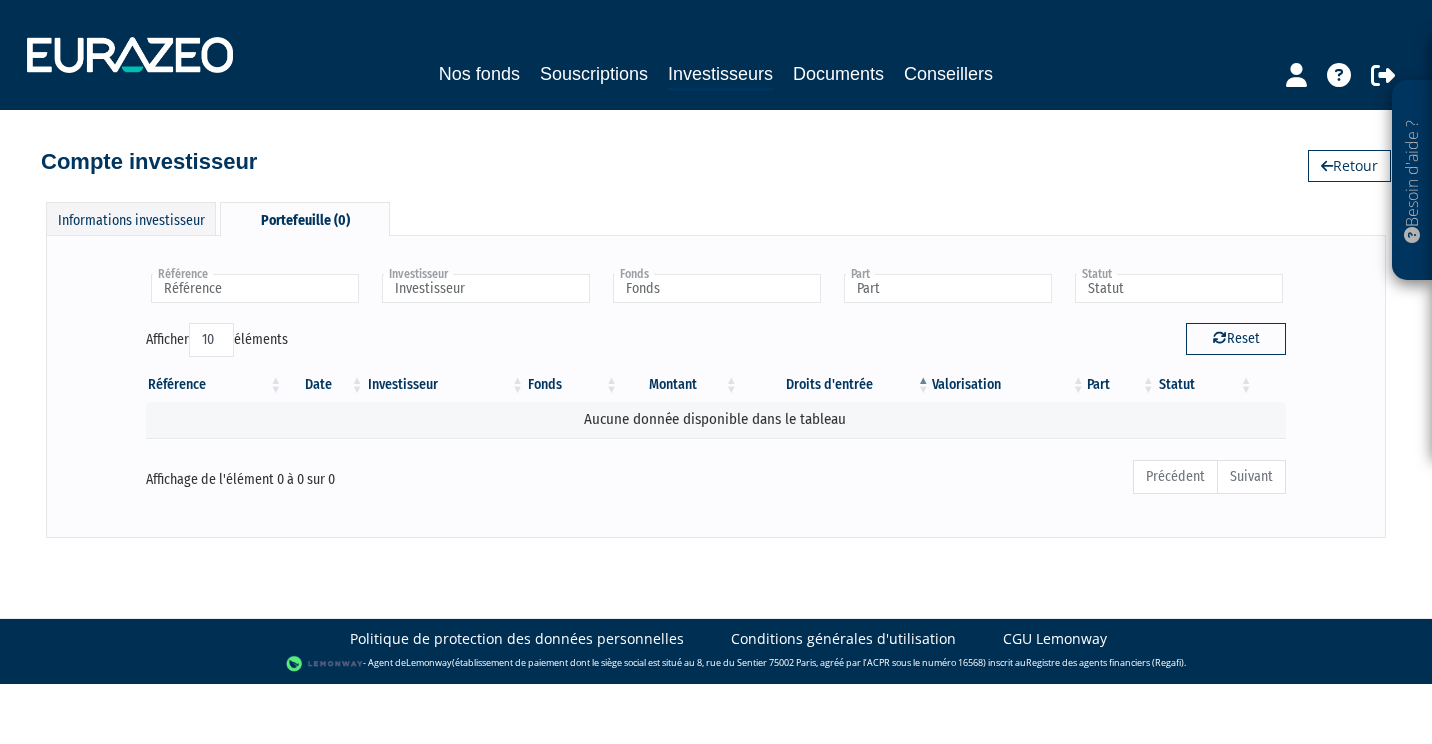 click on "Montant" at bounding box center [680, 385] 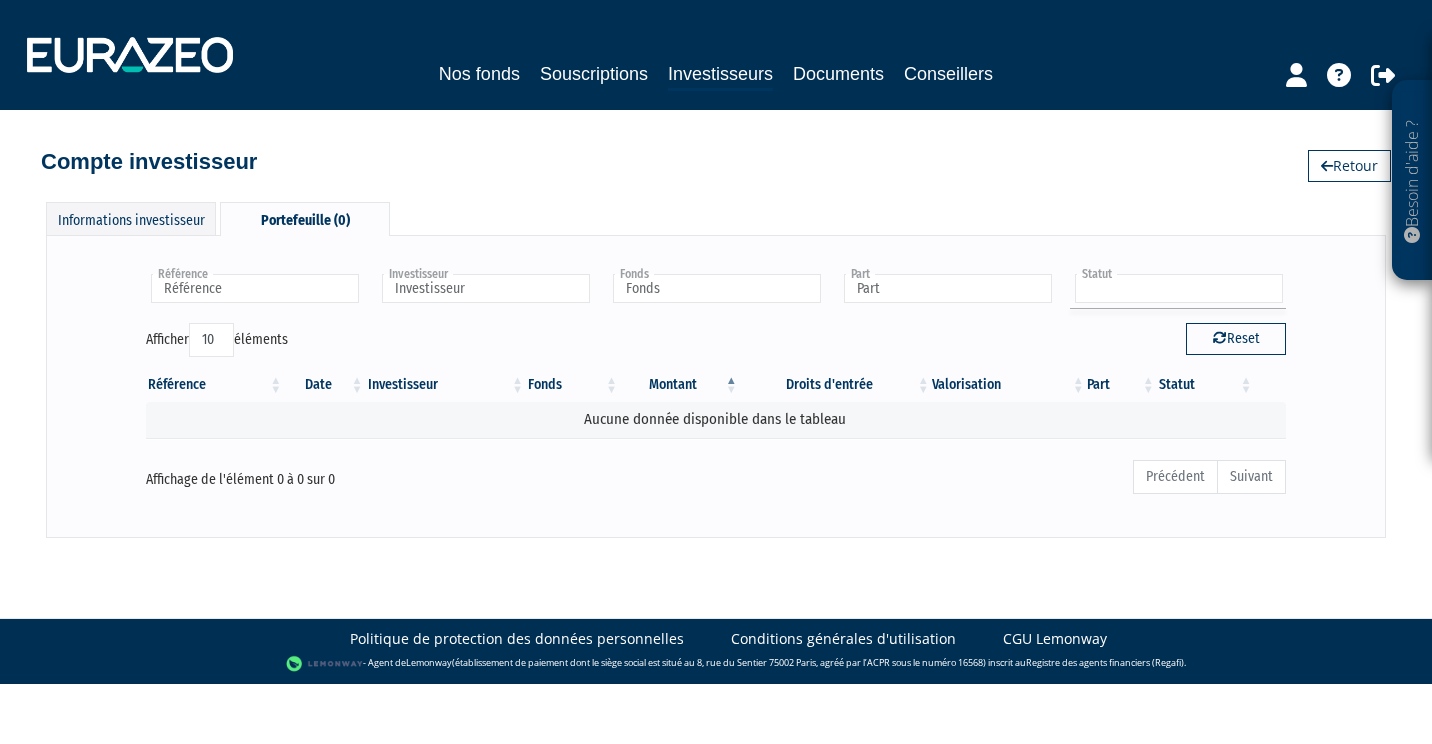 click at bounding box center (1179, 288) 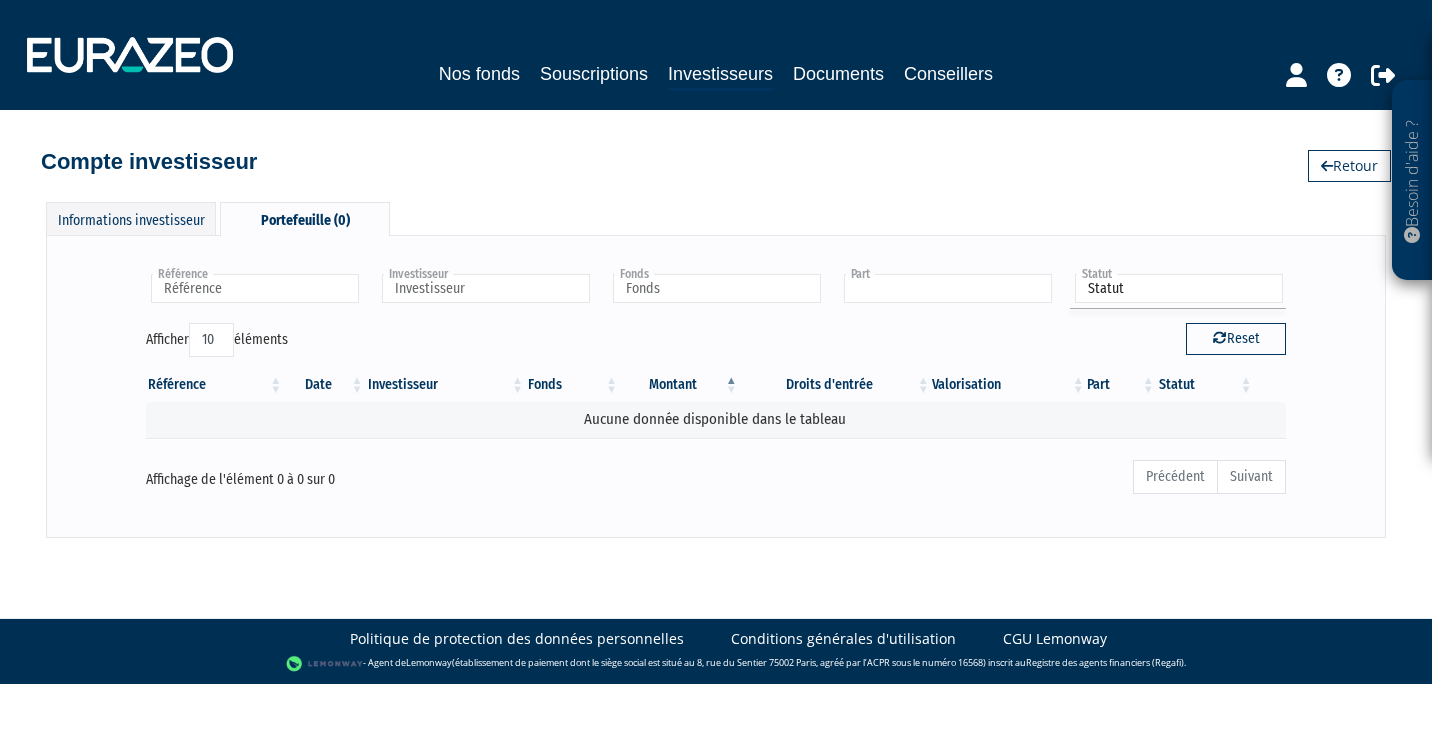 click at bounding box center (255, 288) 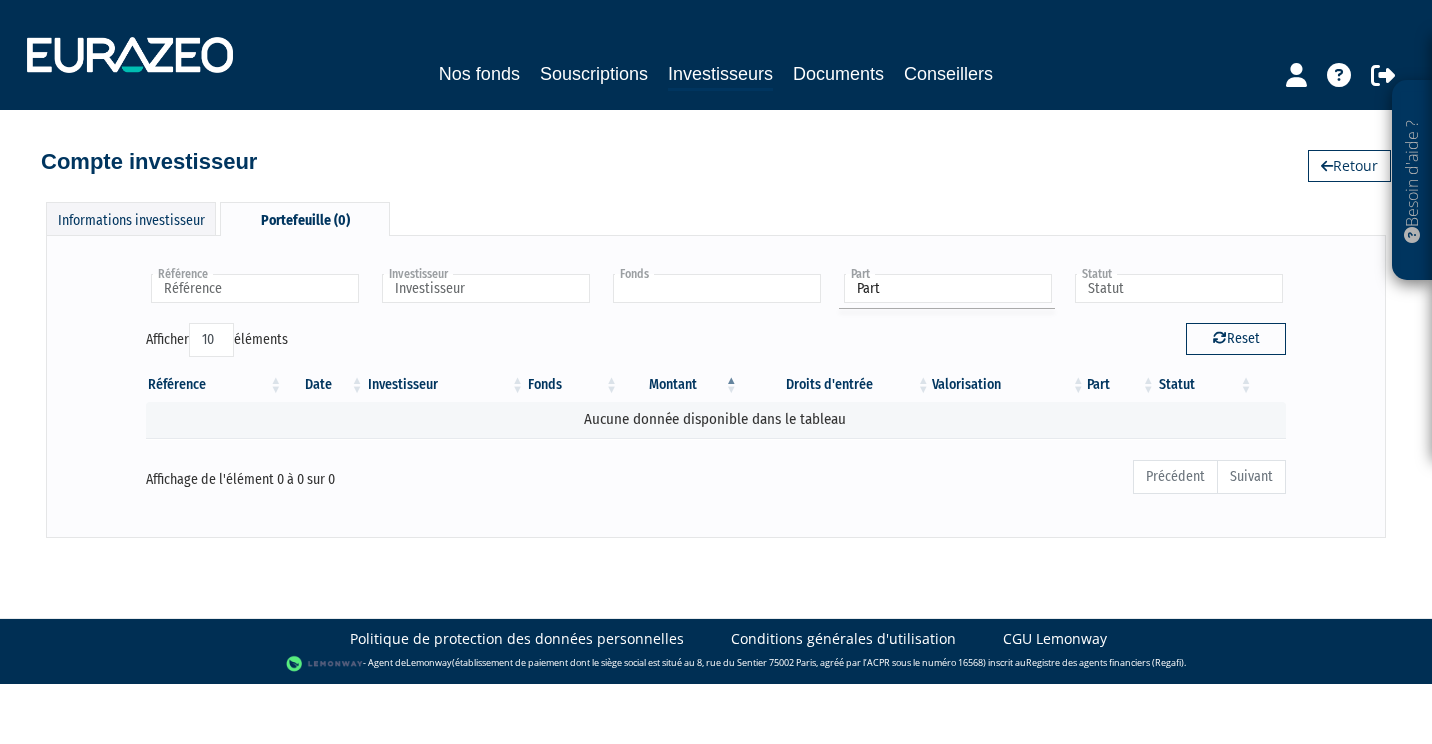 click at bounding box center (255, 288) 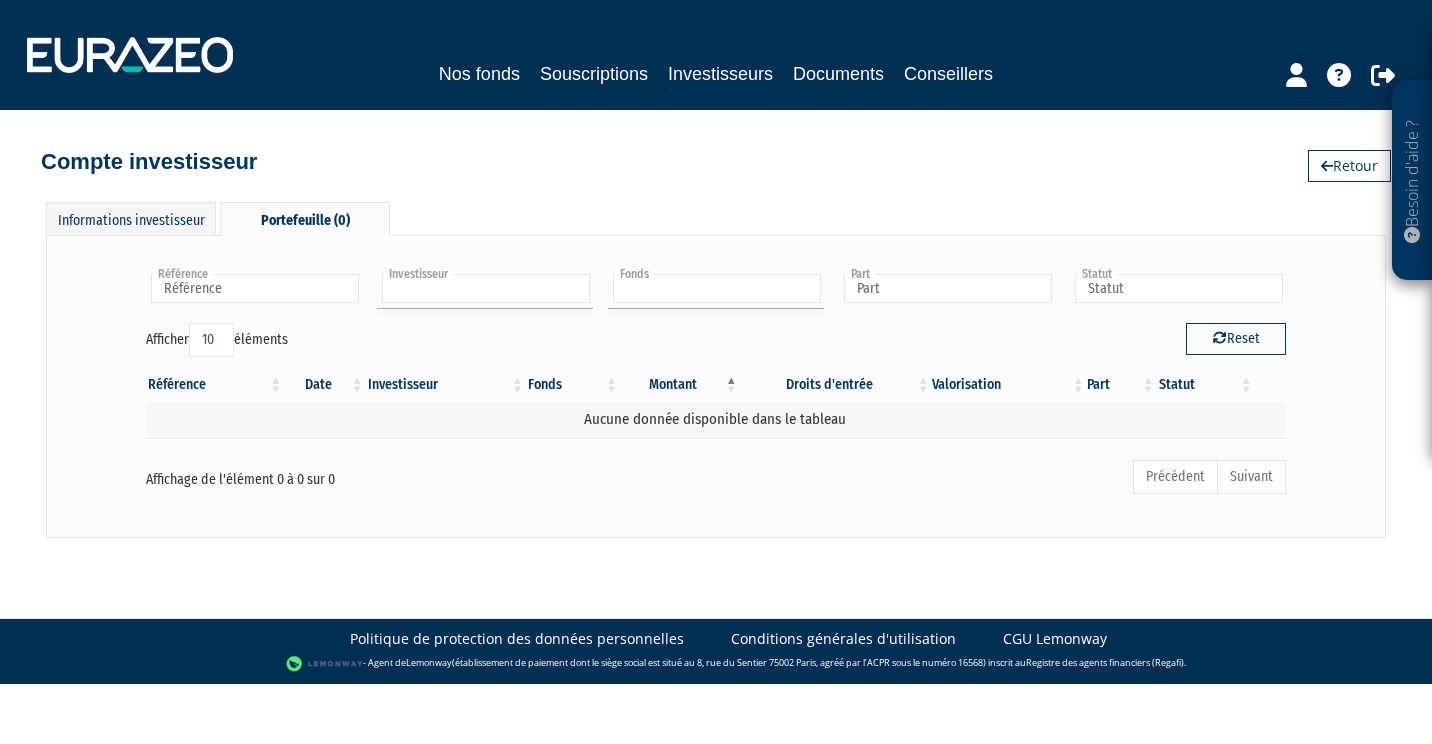 click at bounding box center (486, 288) 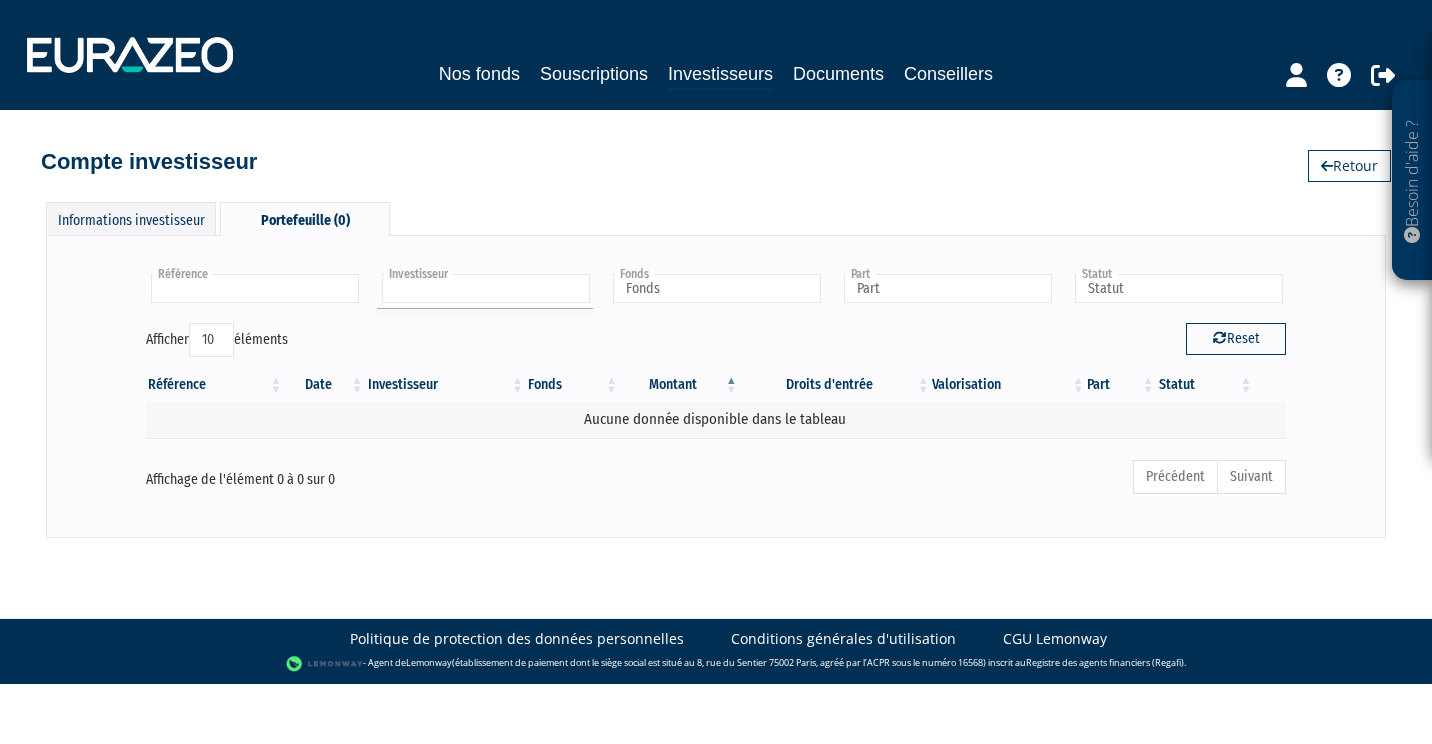click at bounding box center (255, 288) 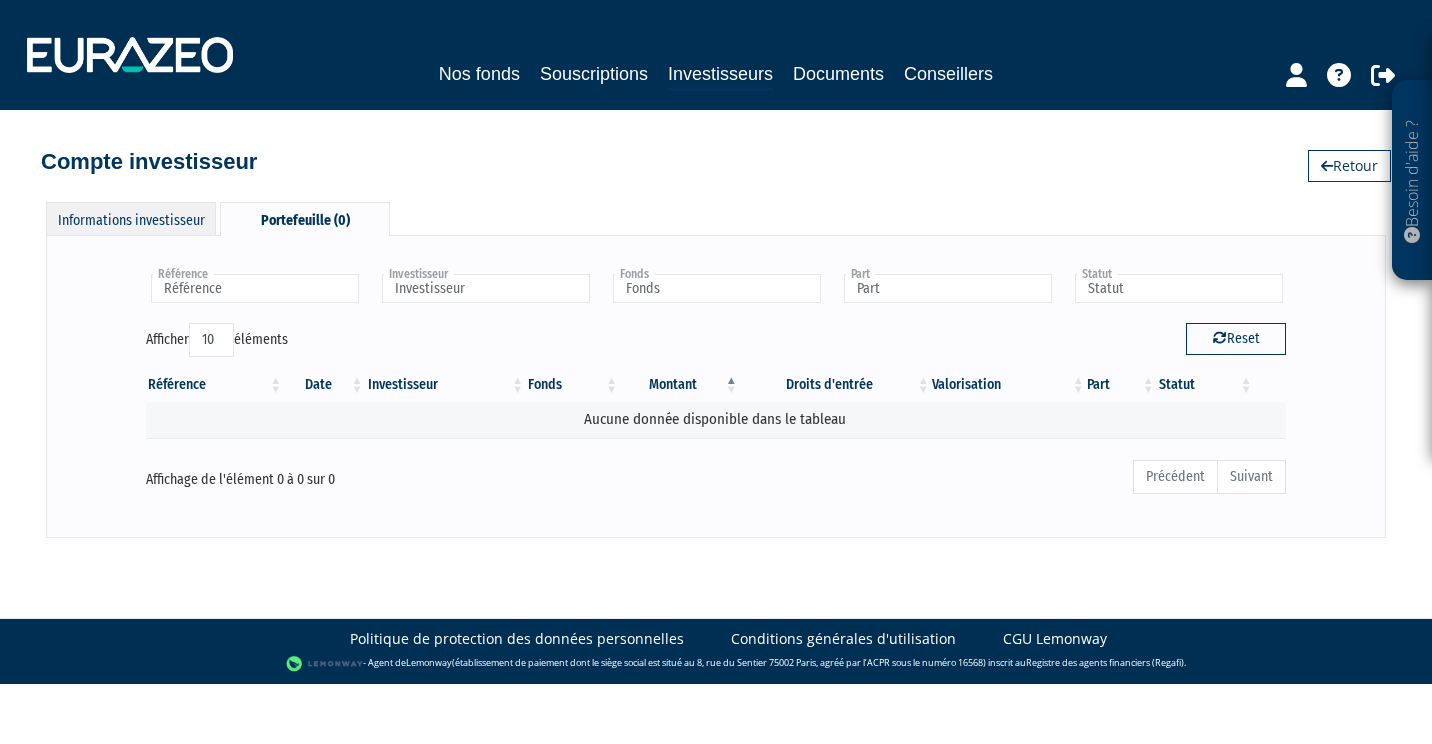 click on "Informations investisseur" at bounding box center [131, 218] 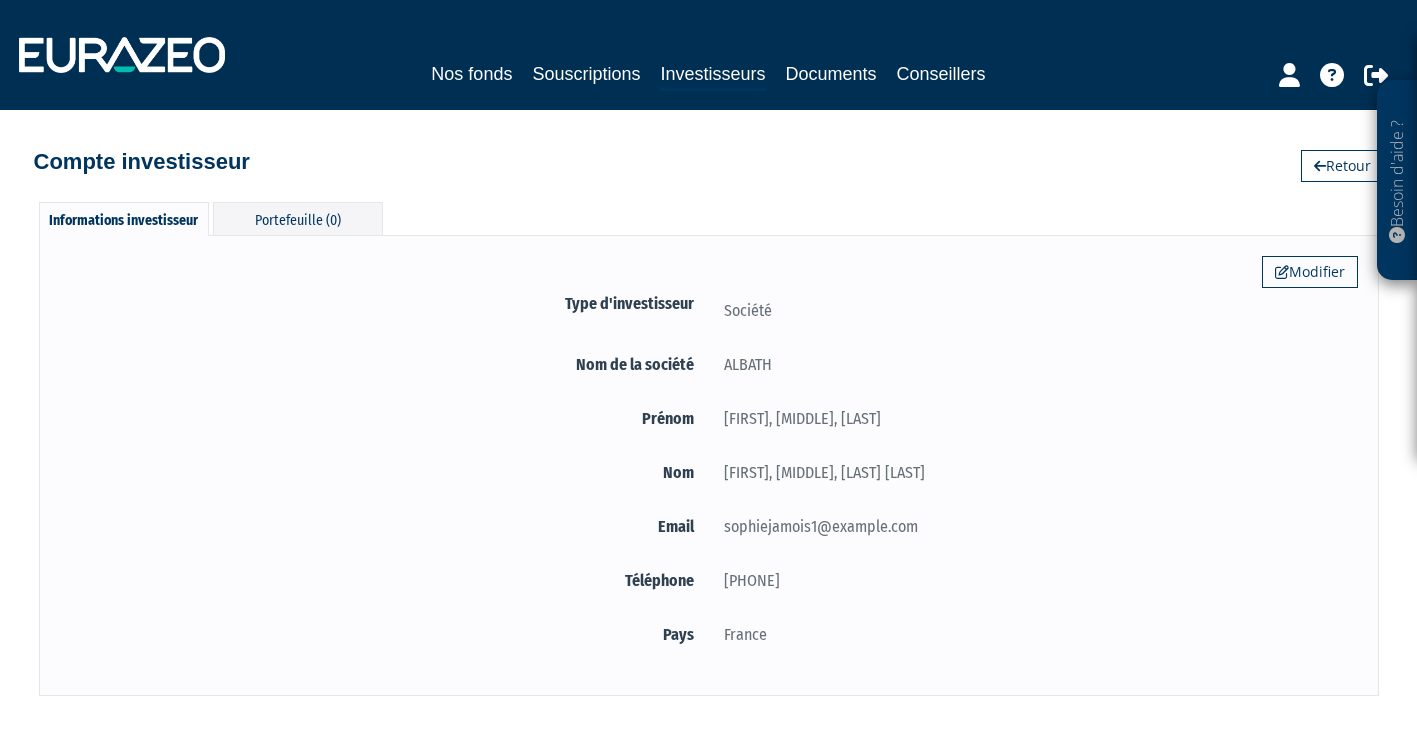 scroll, scrollTop: 0, scrollLeft: 0, axis: both 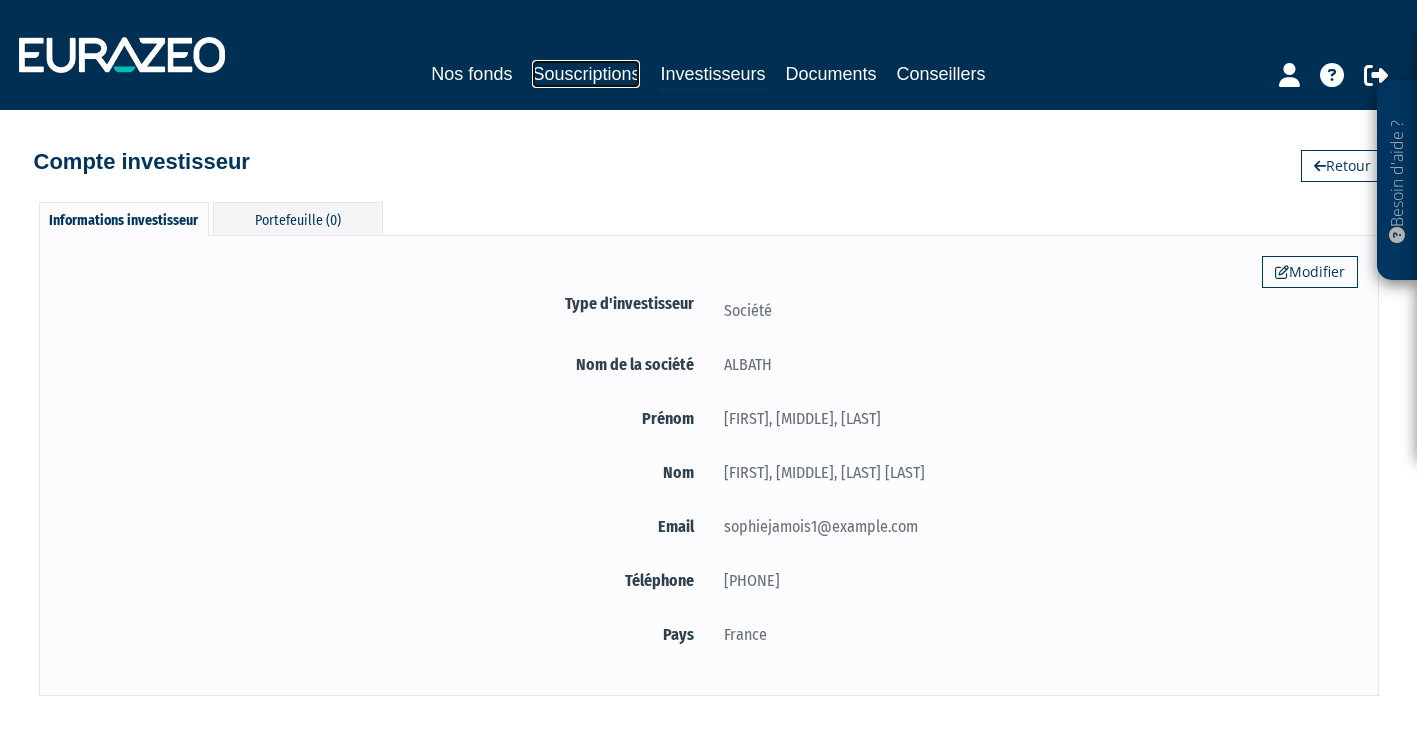 click on "Souscriptions" at bounding box center (586, 74) 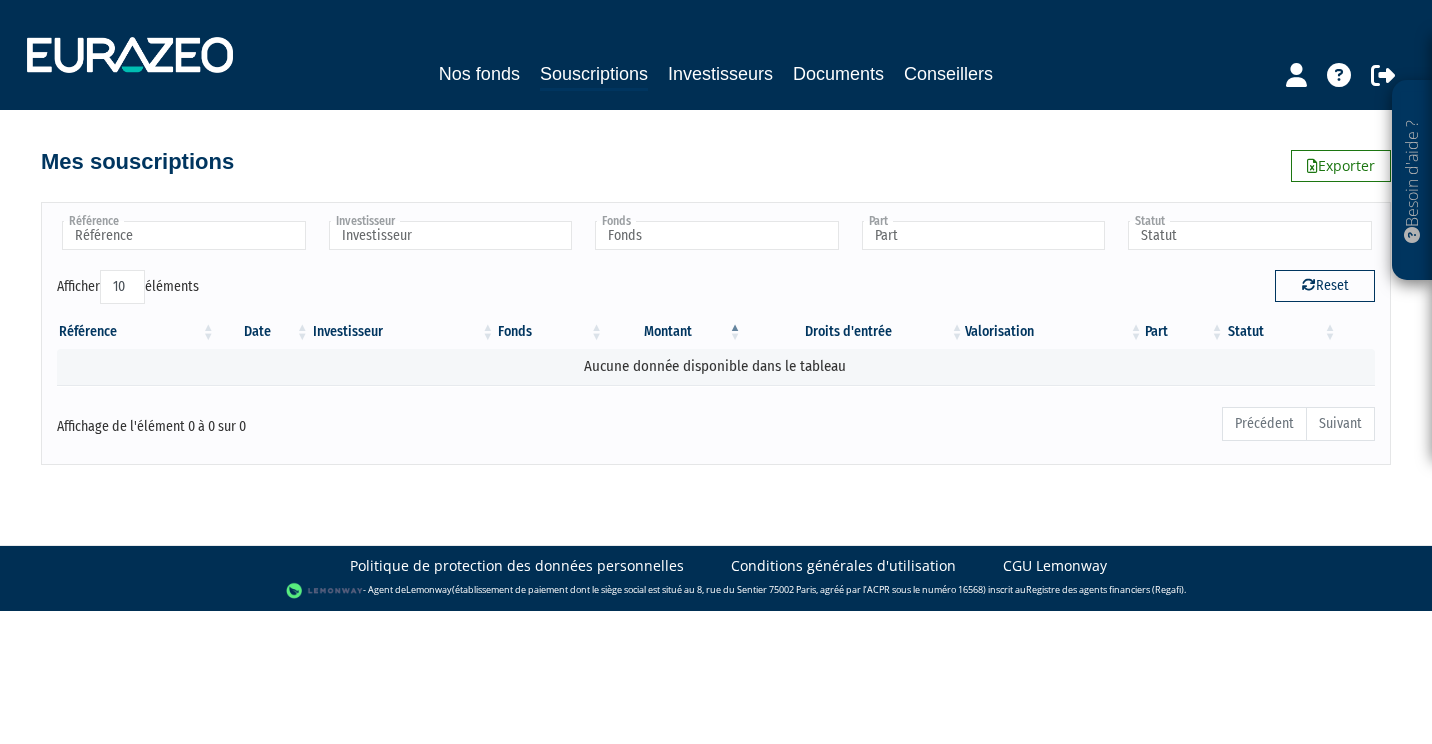 scroll, scrollTop: 0, scrollLeft: 0, axis: both 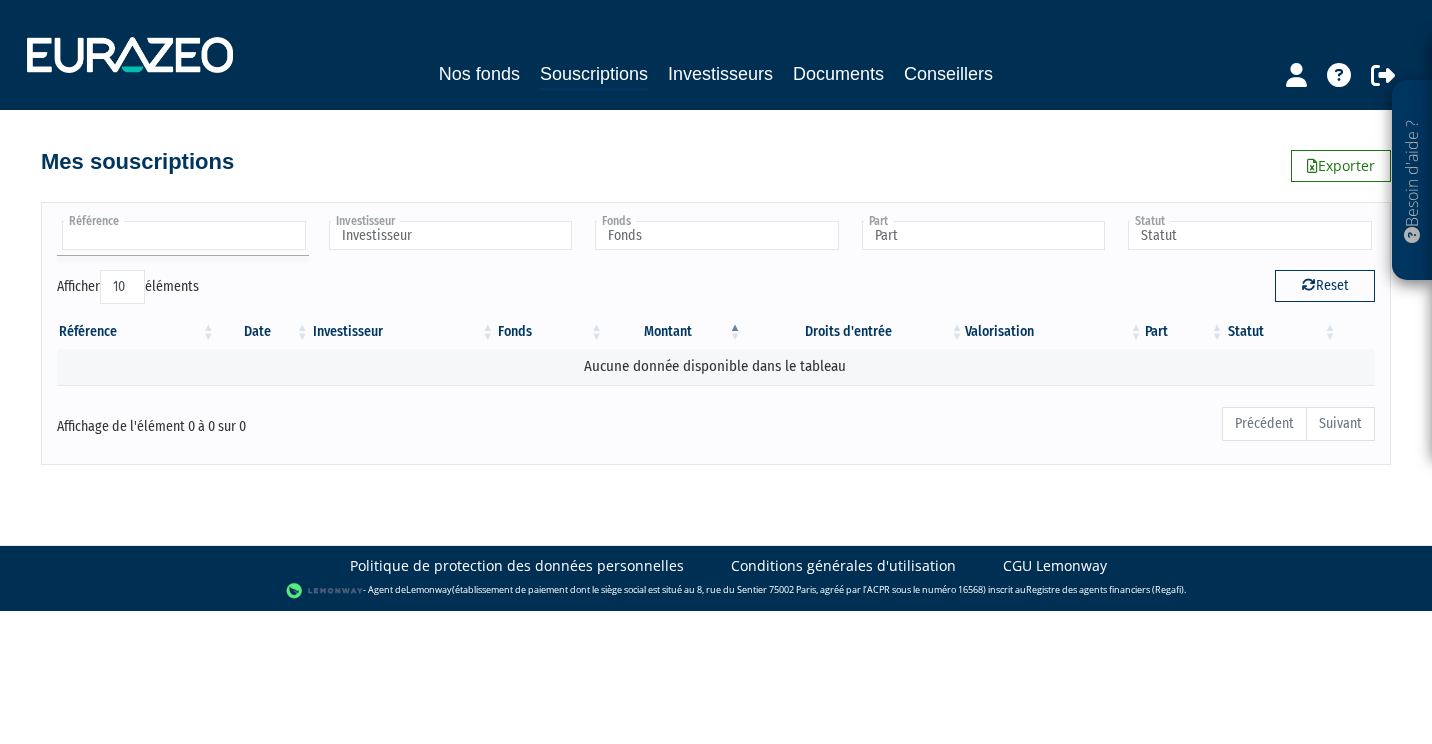 click at bounding box center [184, 235] 